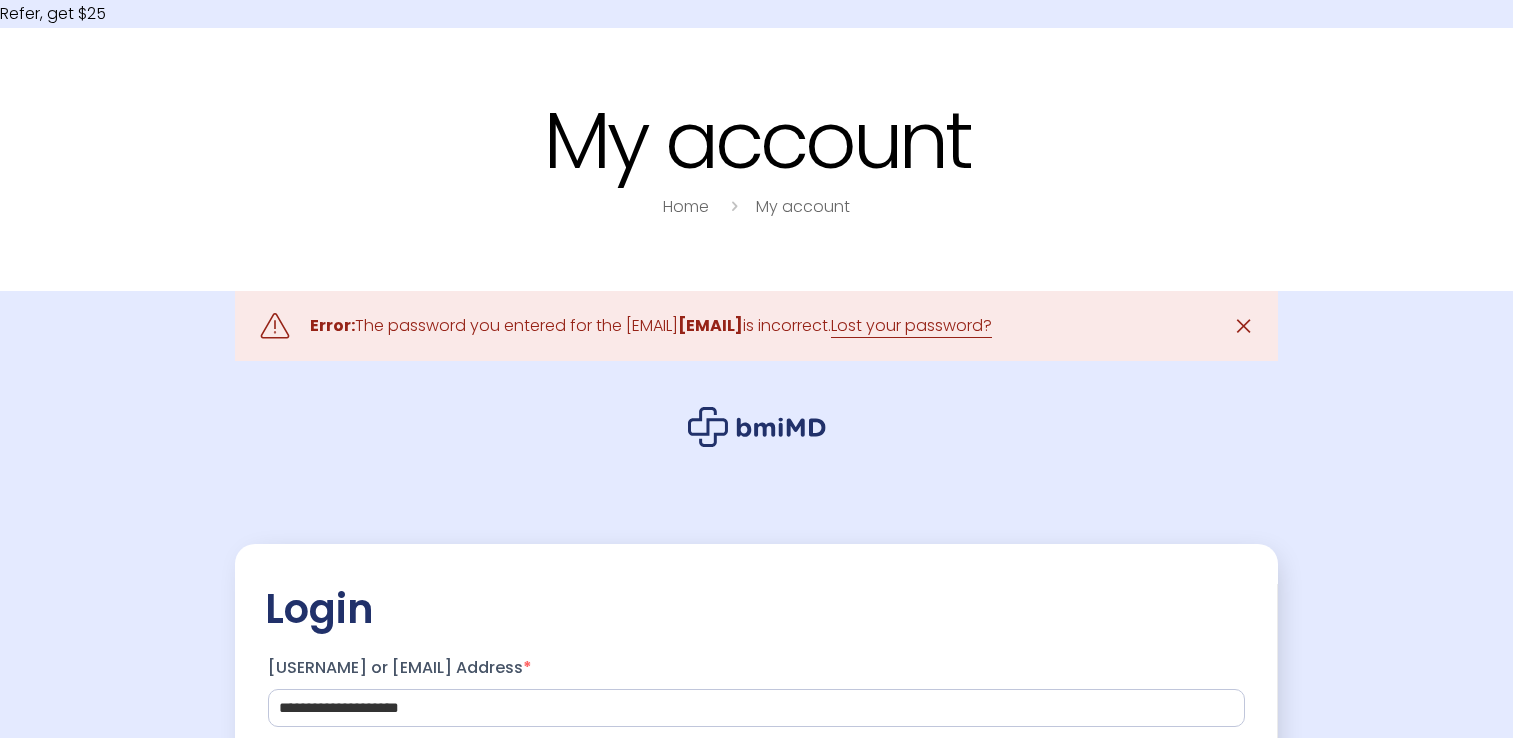 scroll, scrollTop: 0, scrollLeft: 0, axis: both 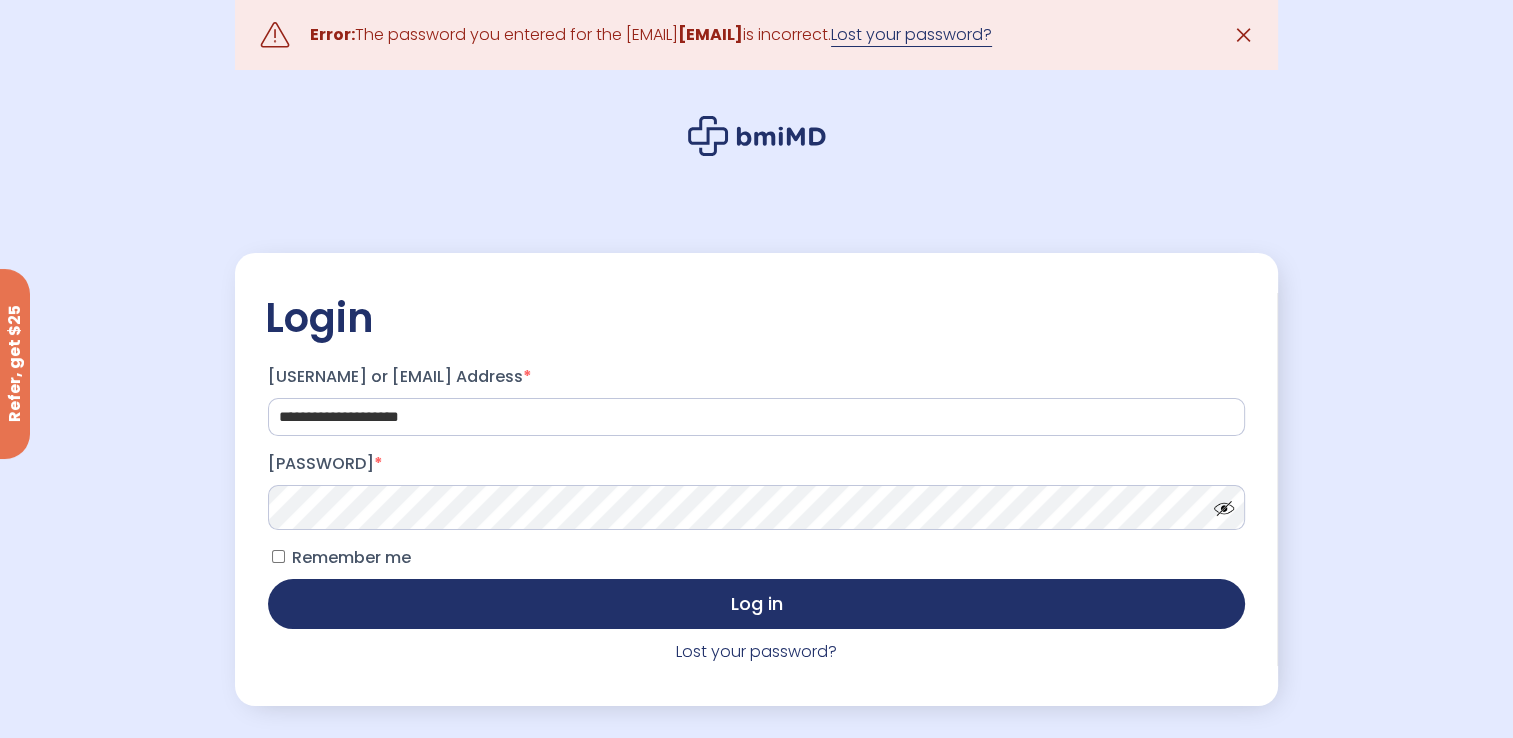 click on "Lost your password?" at bounding box center (911, 35) 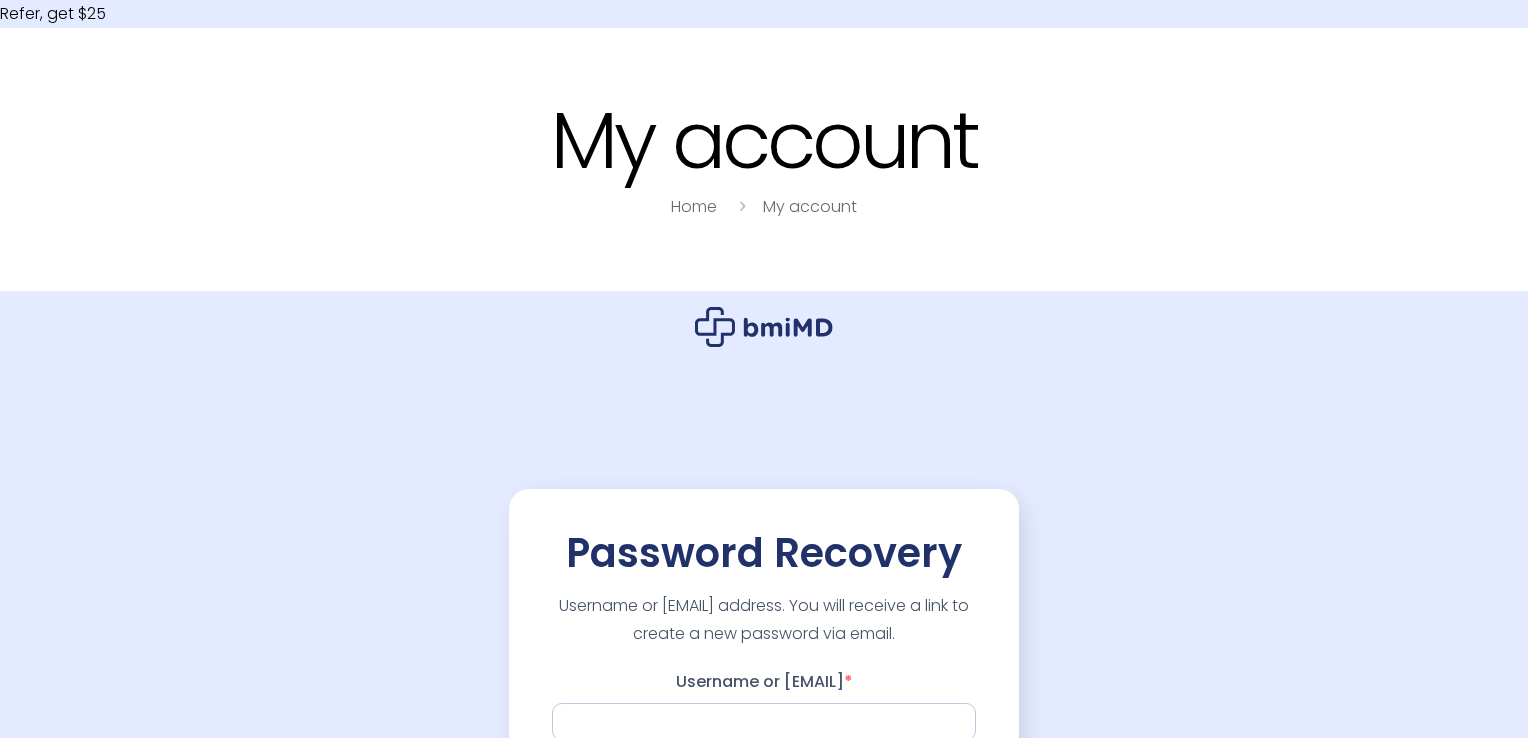 scroll, scrollTop: 0, scrollLeft: 0, axis: both 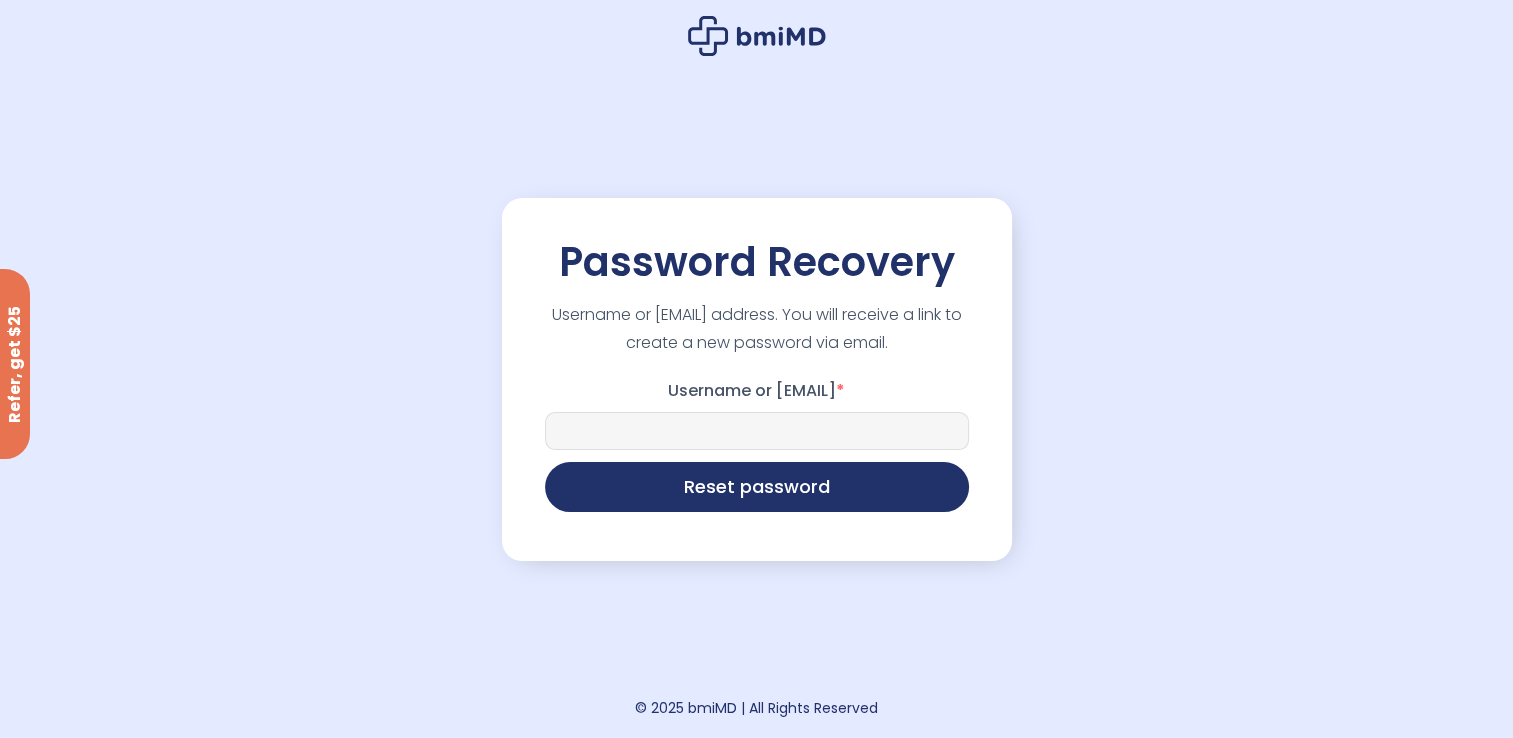 click on "Username or Email  *" at bounding box center (757, 431) 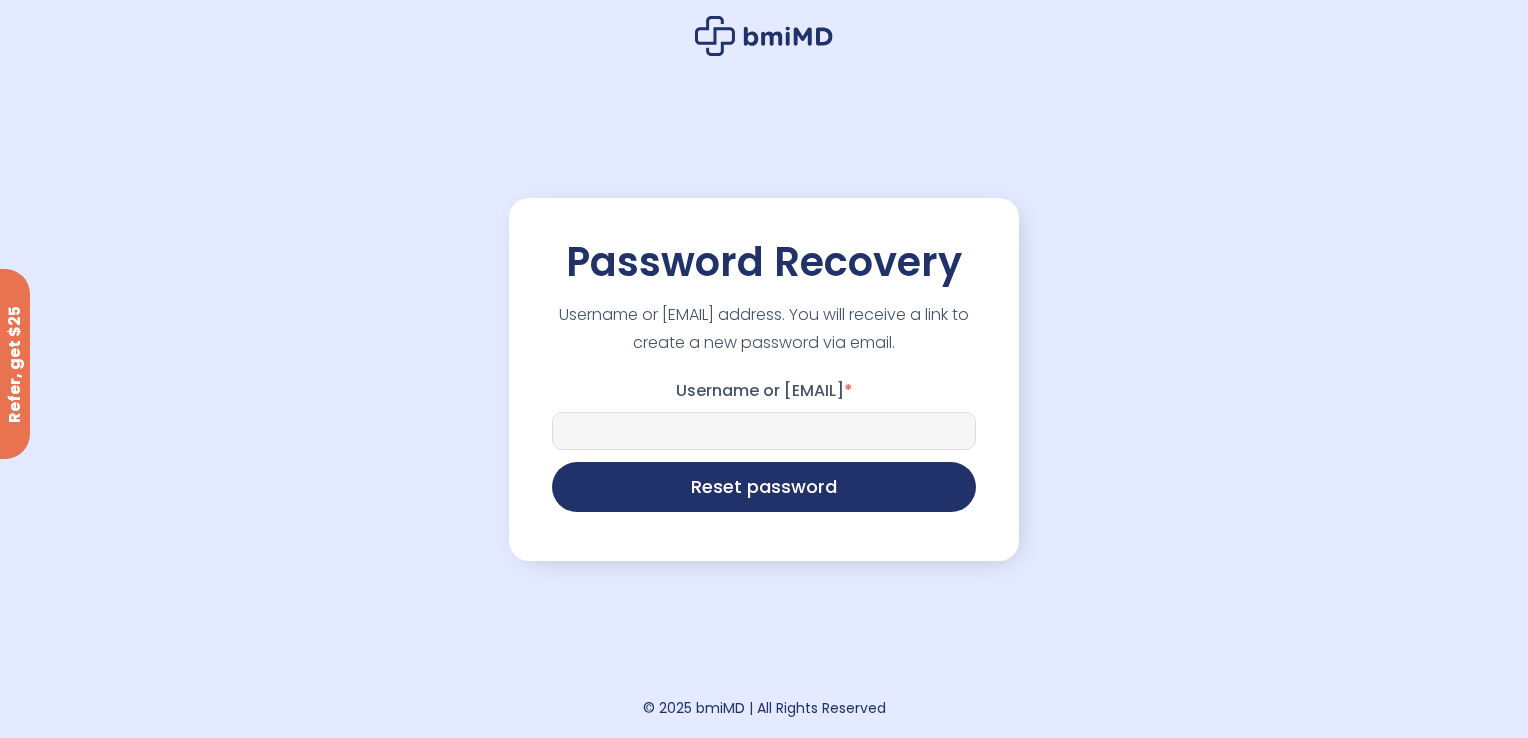 type on "**********" 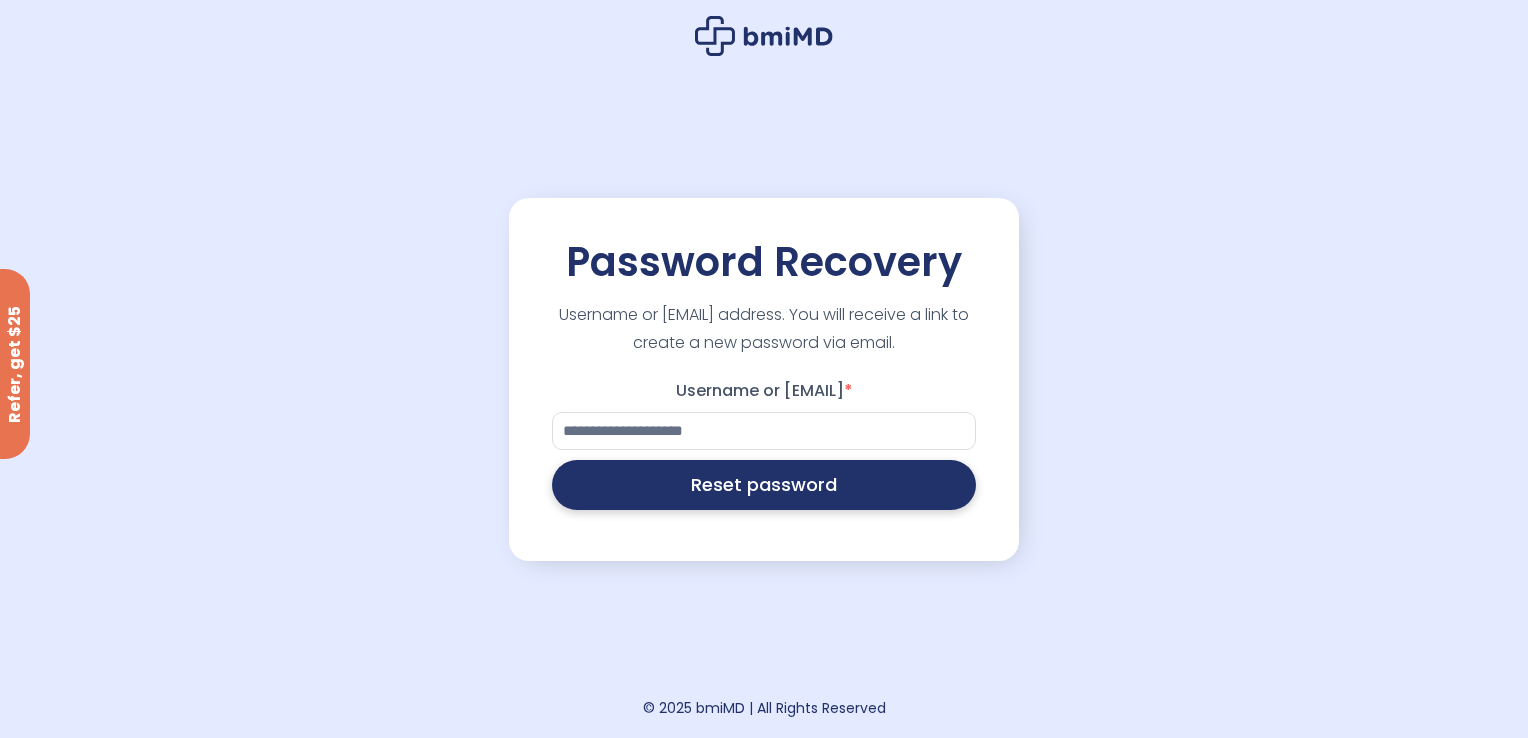 click on "Reset password" at bounding box center (764, 485) 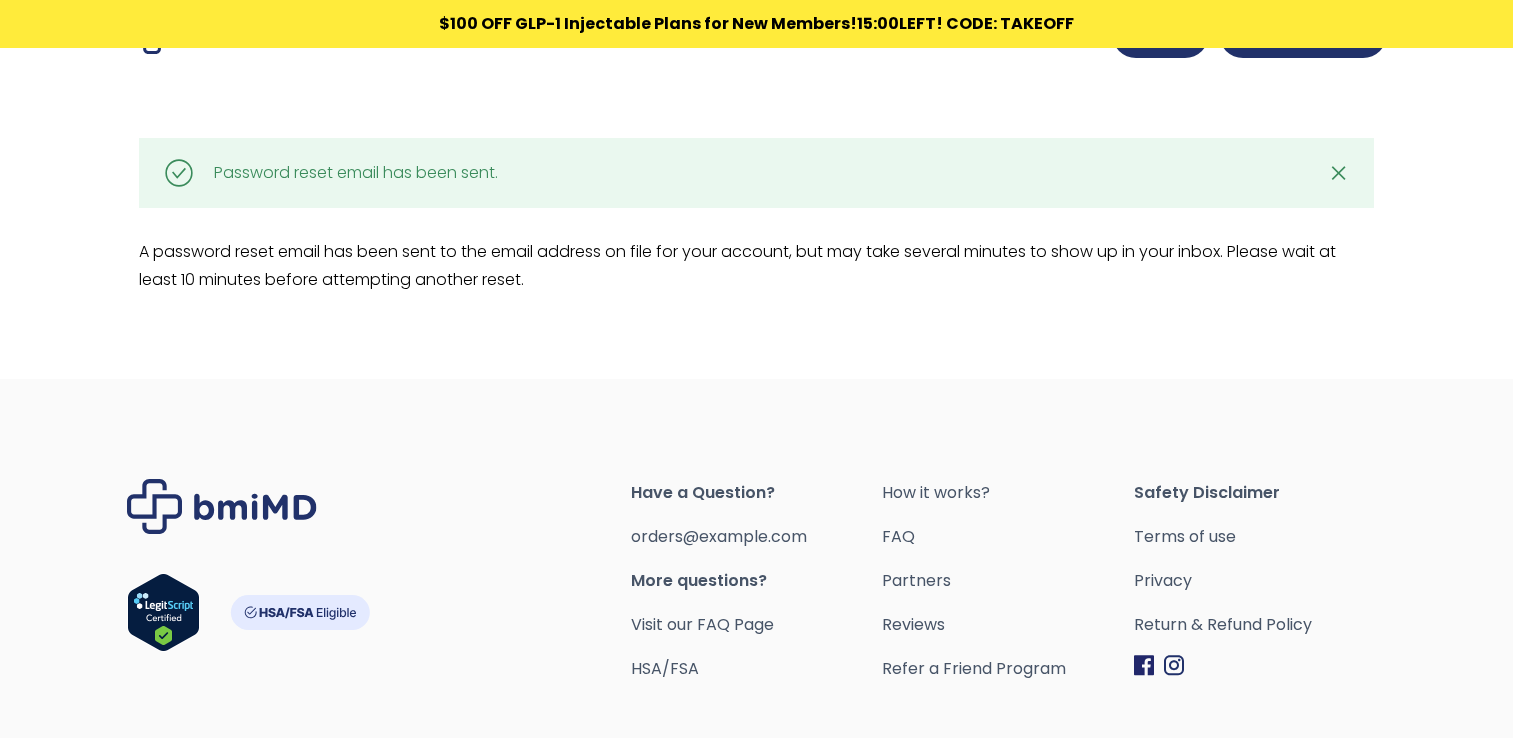 scroll, scrollTop: 0, scrollLeft: 0, axis: both 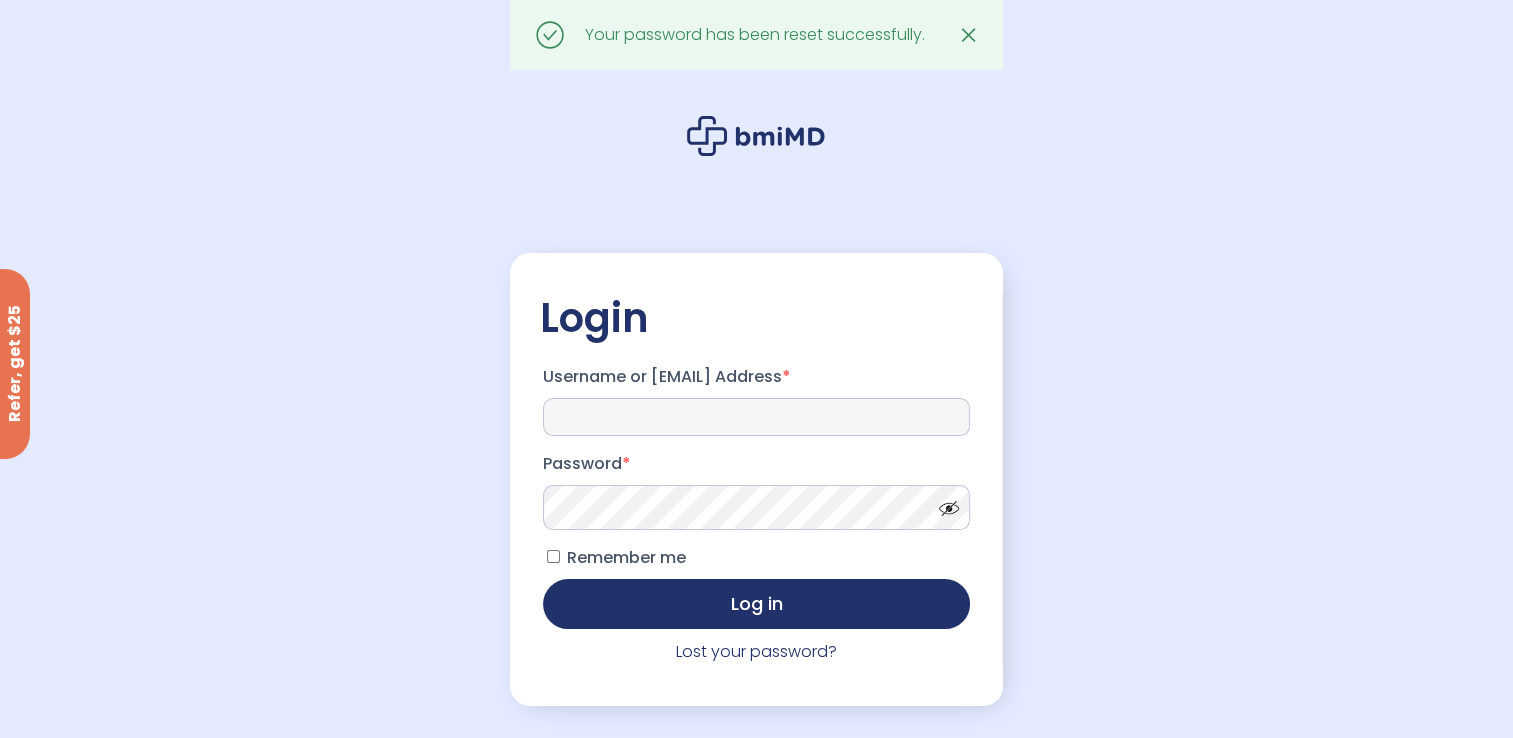 click on "Username or Email Address  *" at bounding box center (756, 417) 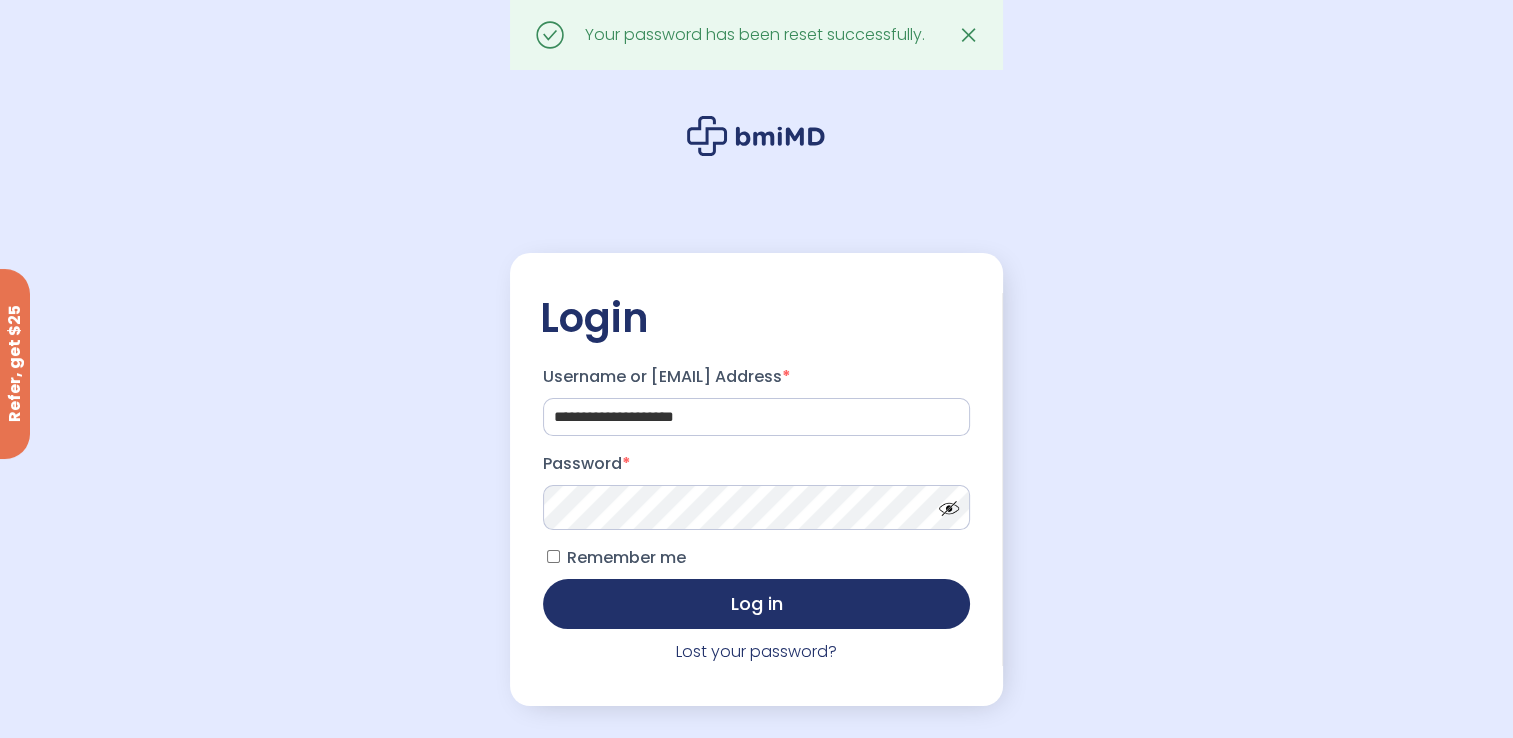 click at bounding box center [944, 503] 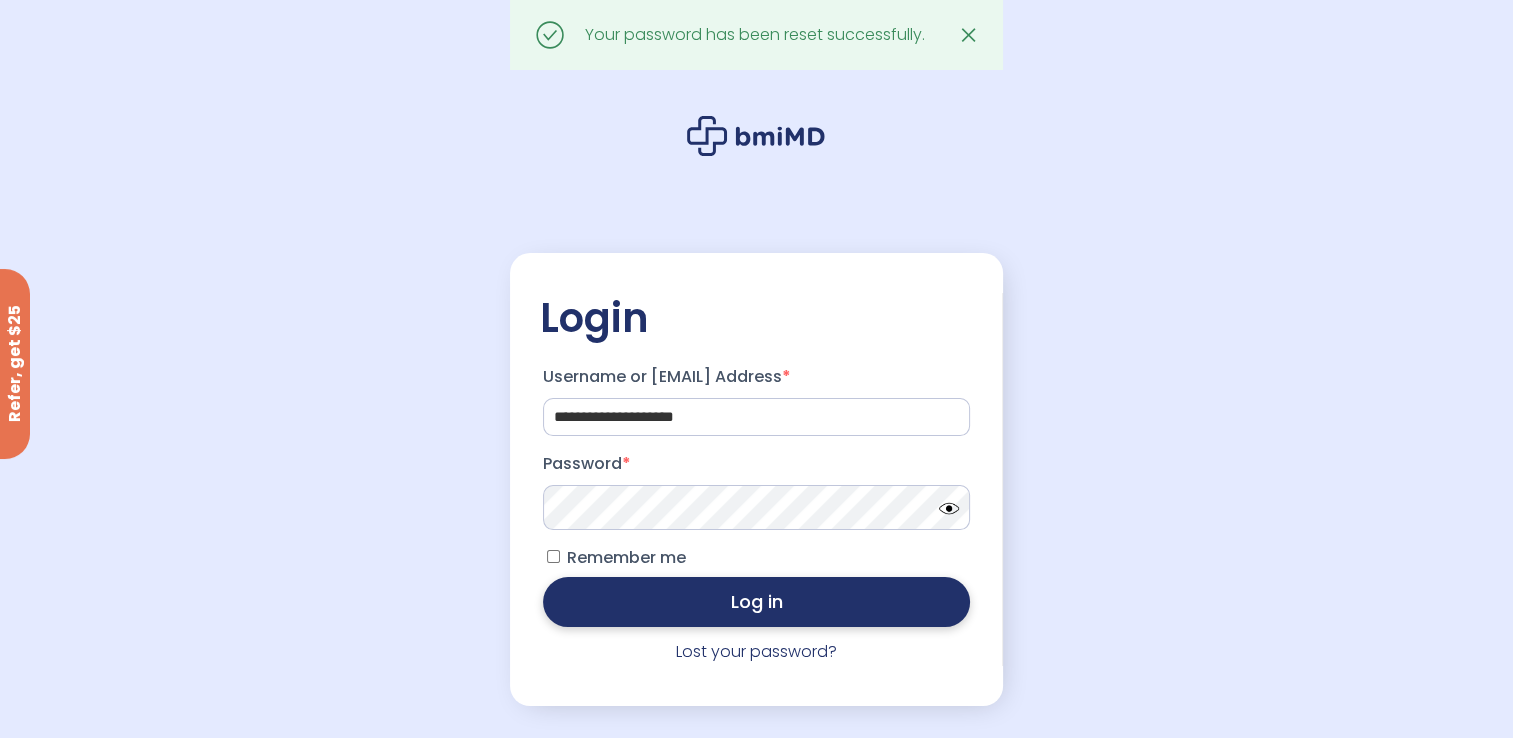 click on "Log in" at bounding box center (756, 602) 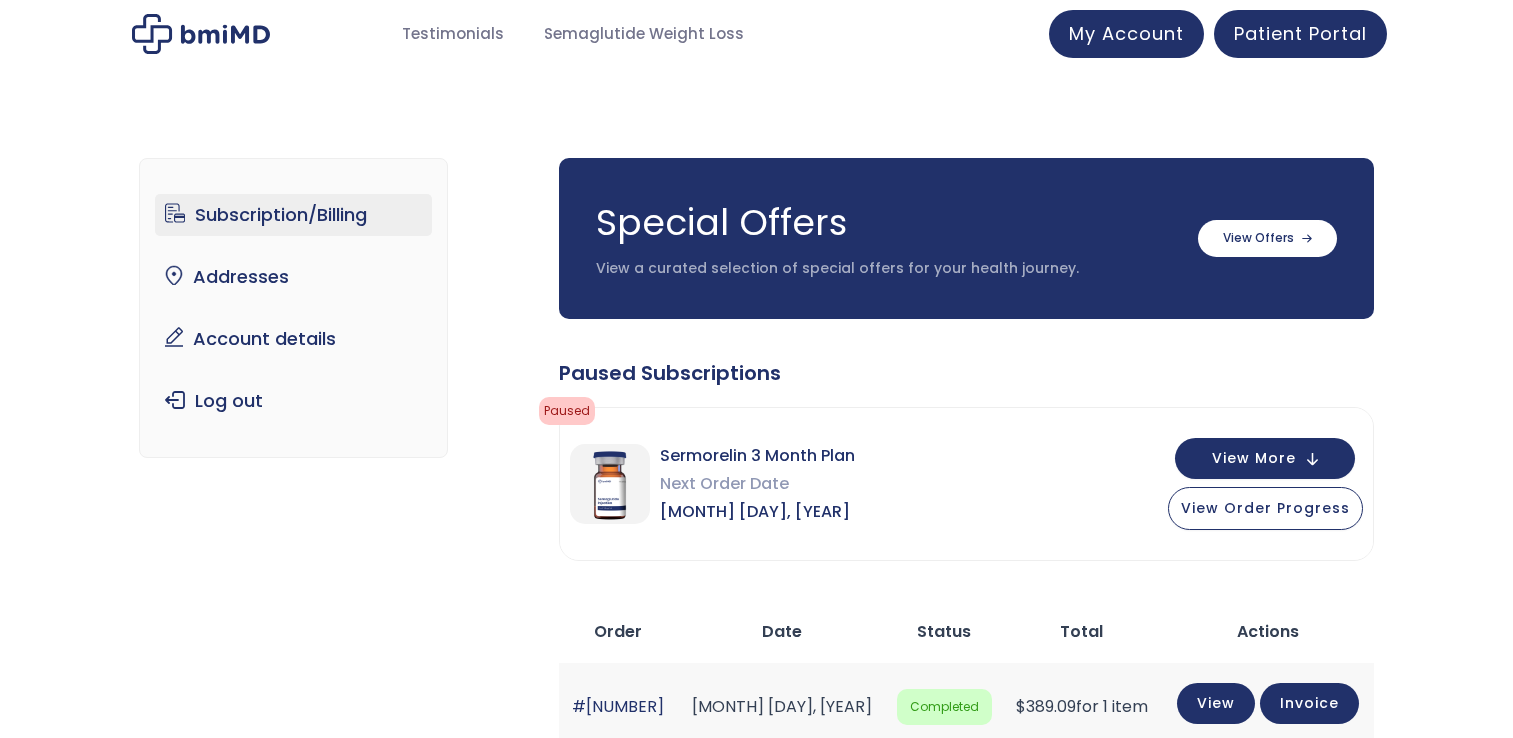 scroll, scrollTop: 0, scrollLeft: 0, axis: both 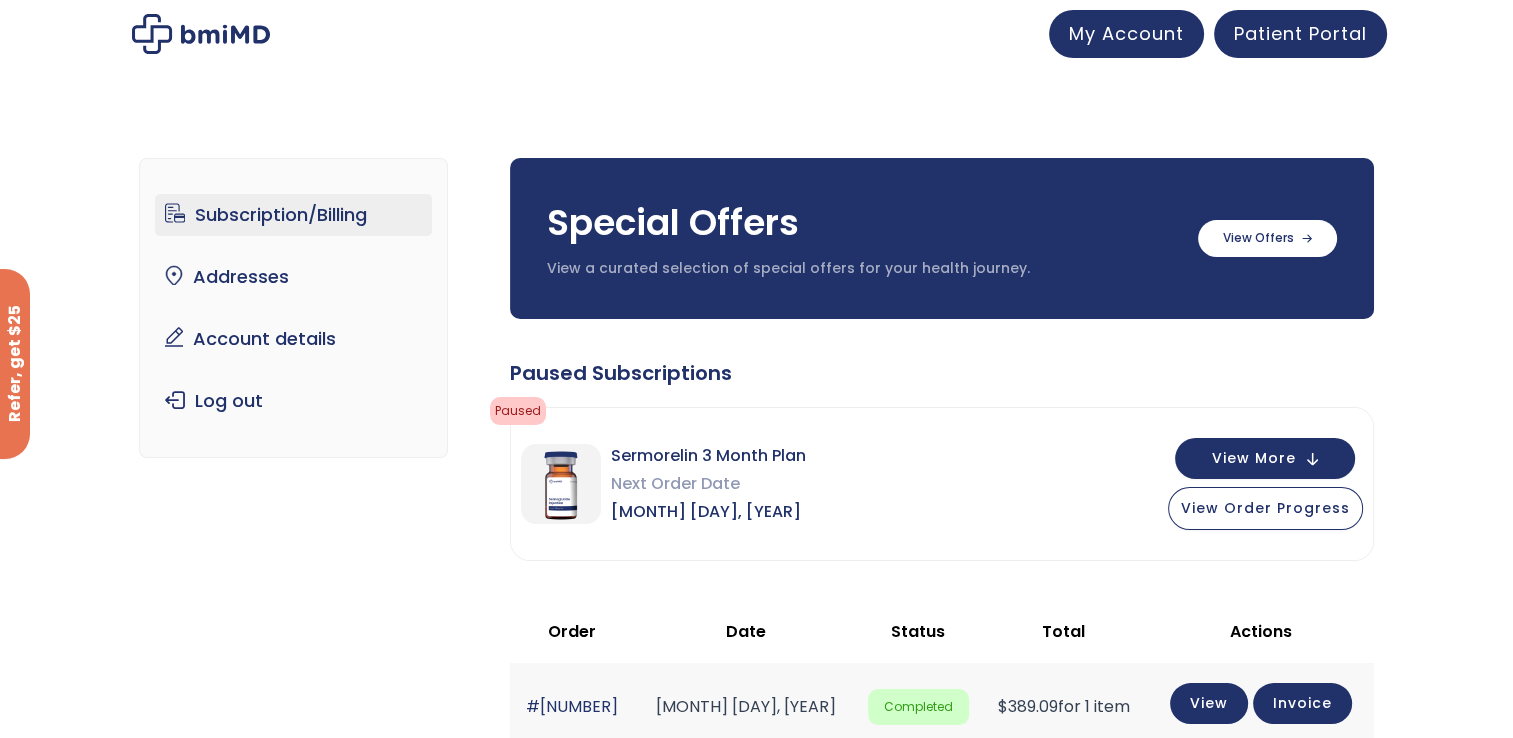 click on "Subscription/Billing" at bounding box center [293, 215] 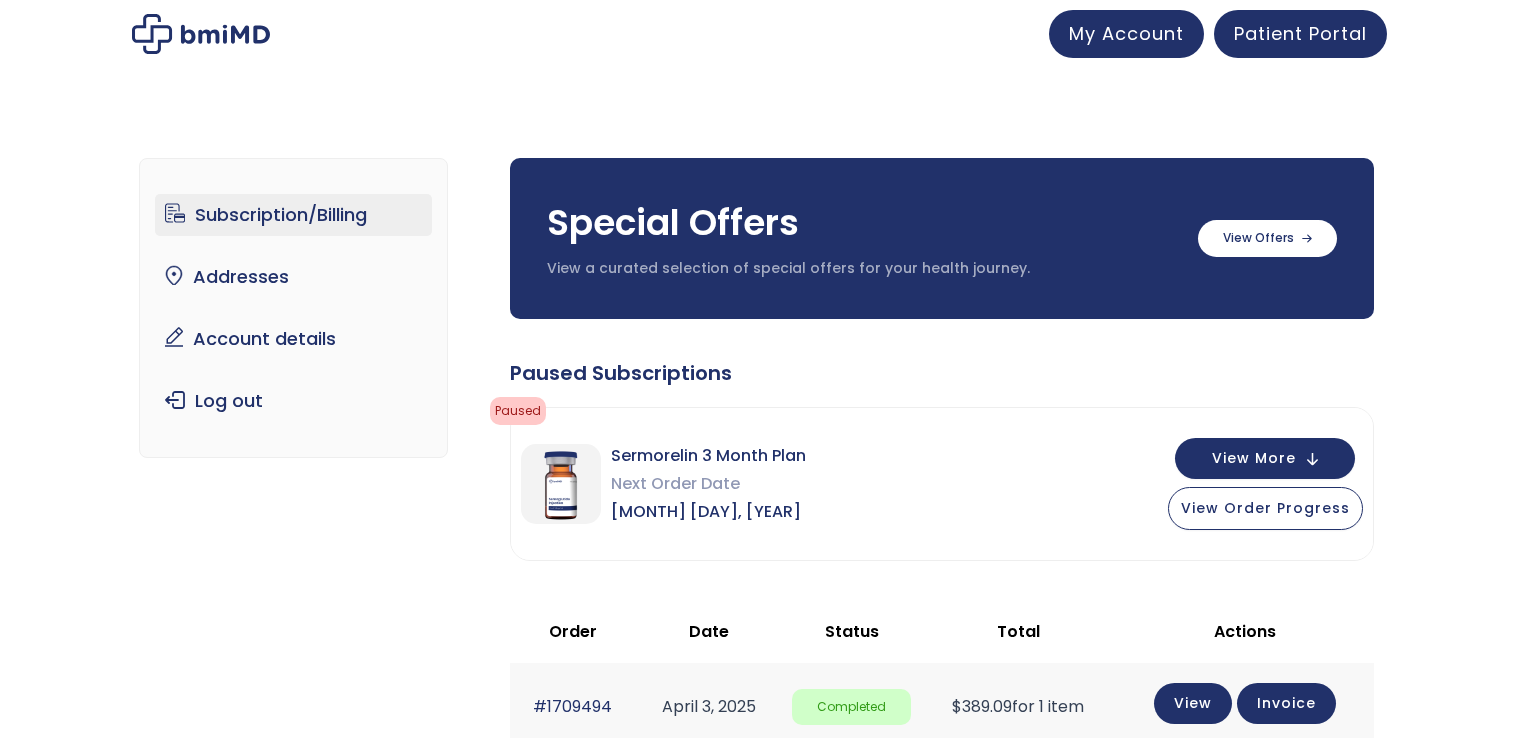 scroll, scrollTop: 0, scrollLeft: 0, axis: both 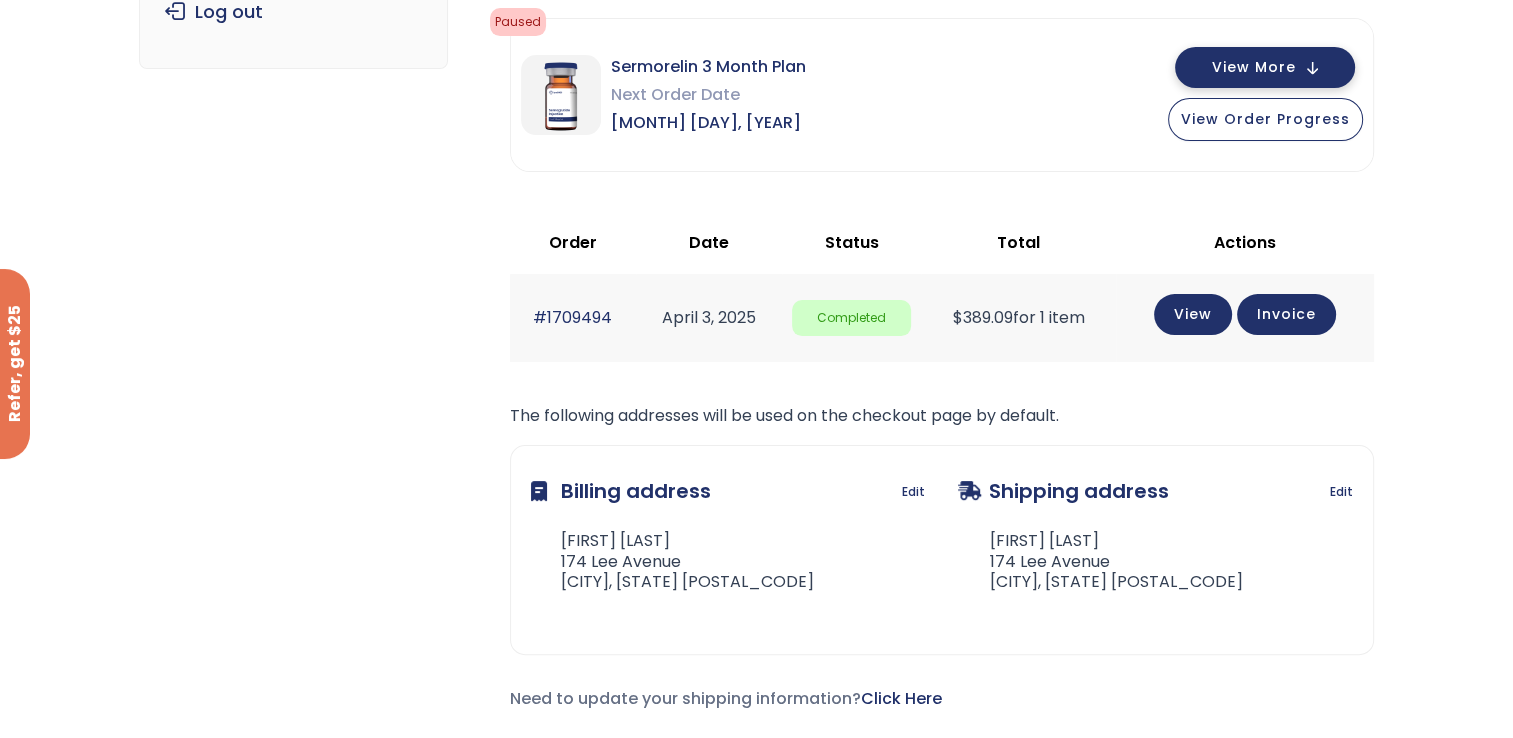 click on "View More" at bounding box center [1265, 67] 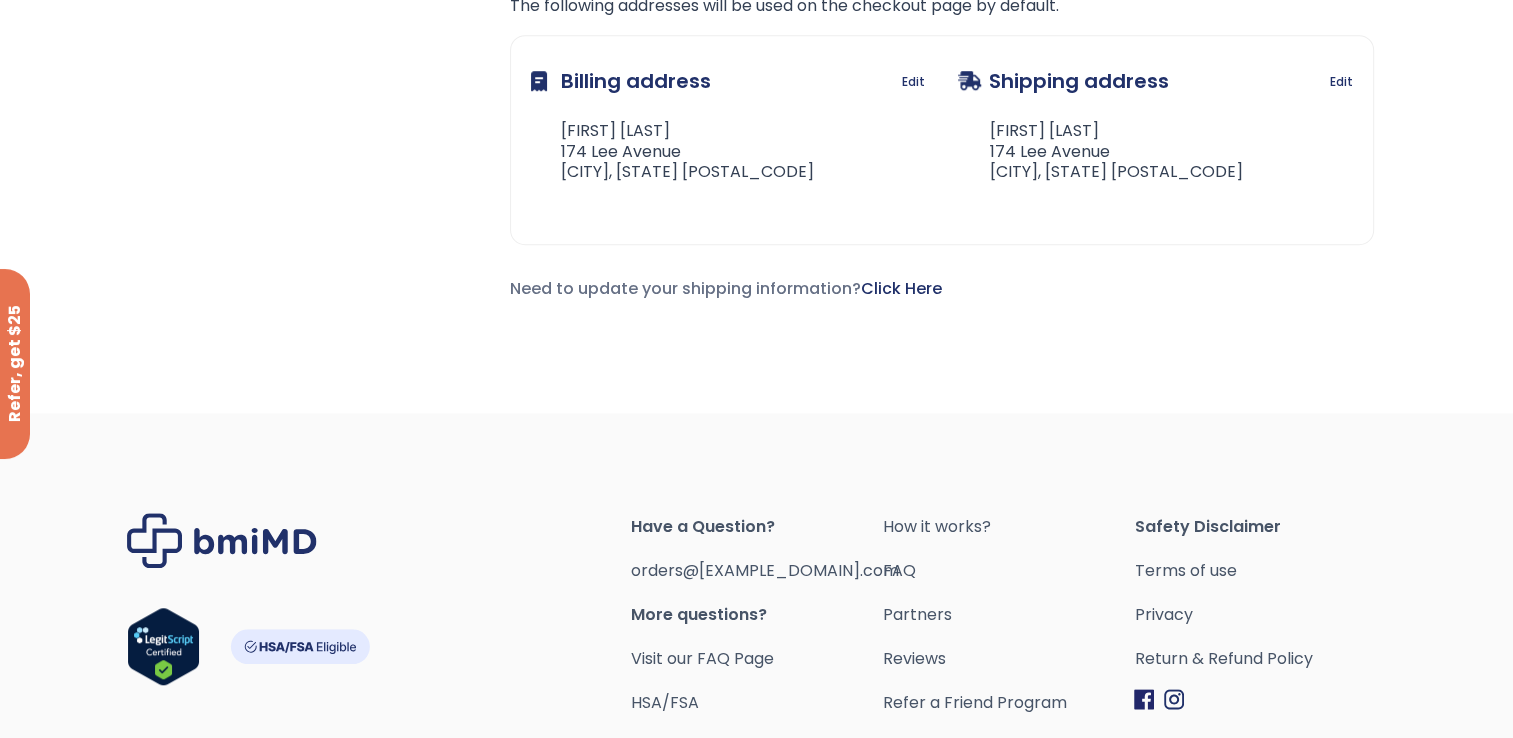 scroll, scrollTop: 0, scrollLeft: 0, axis: both 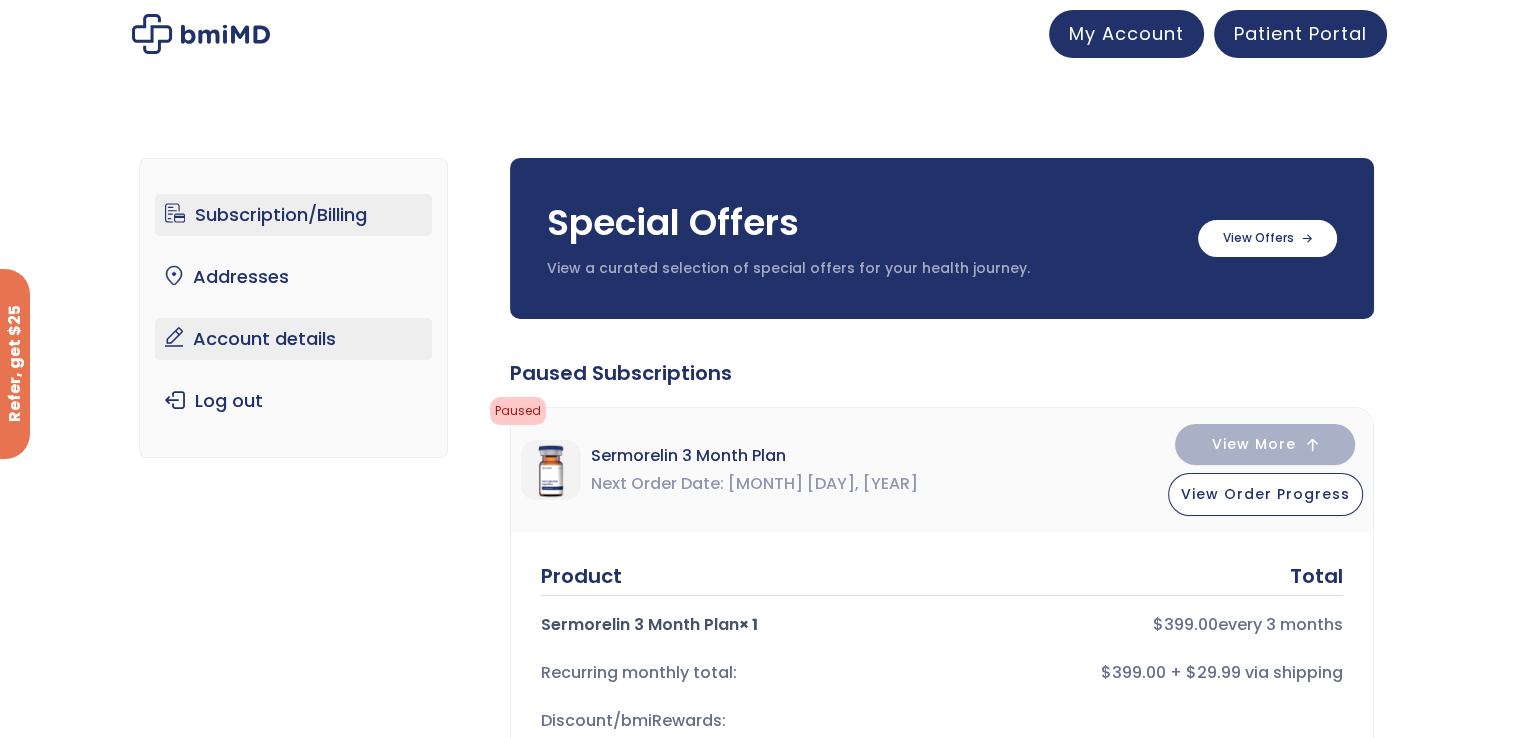 click on "Account details" at bounding box center [293, 339] 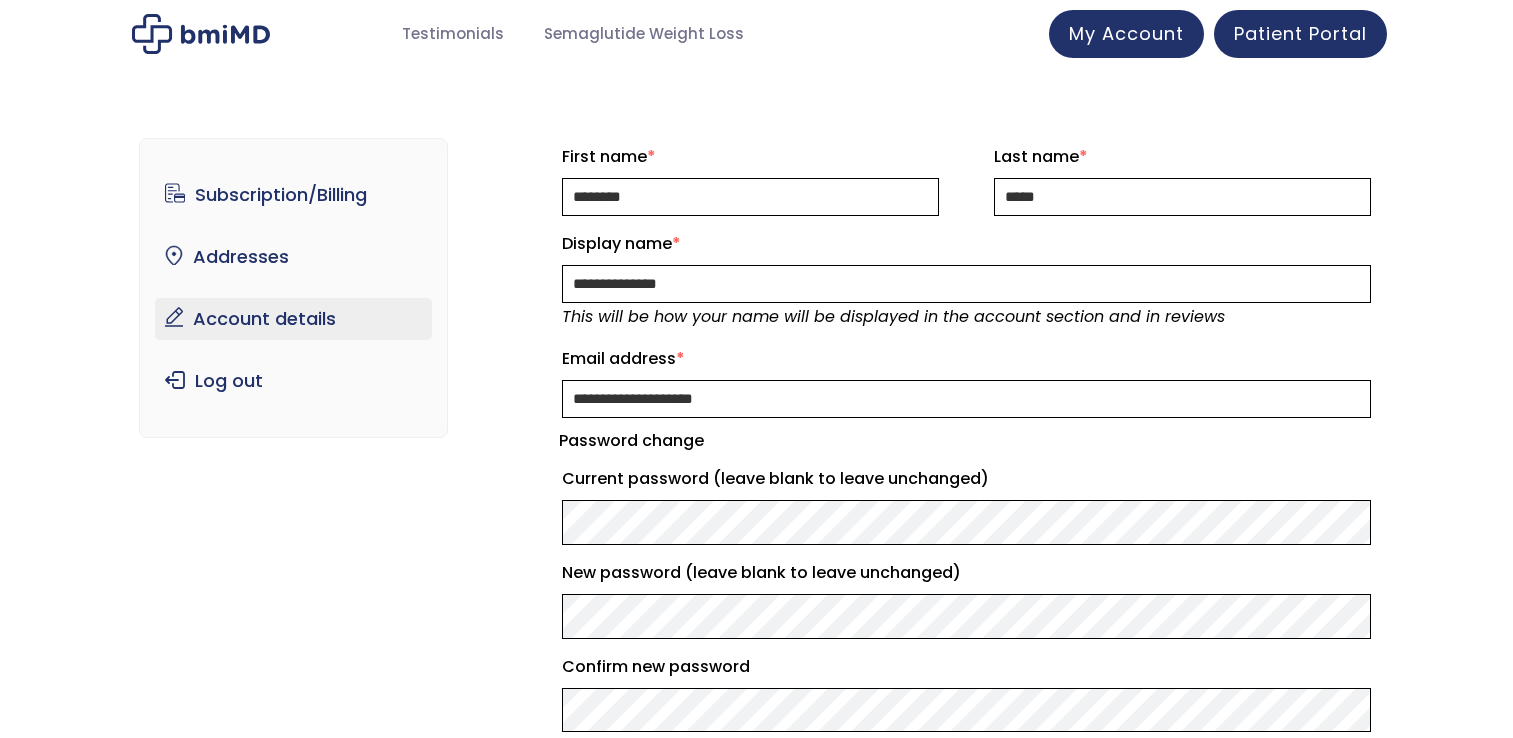 scroll, scrollTop: 0, scrollLeft: 0, axis: both 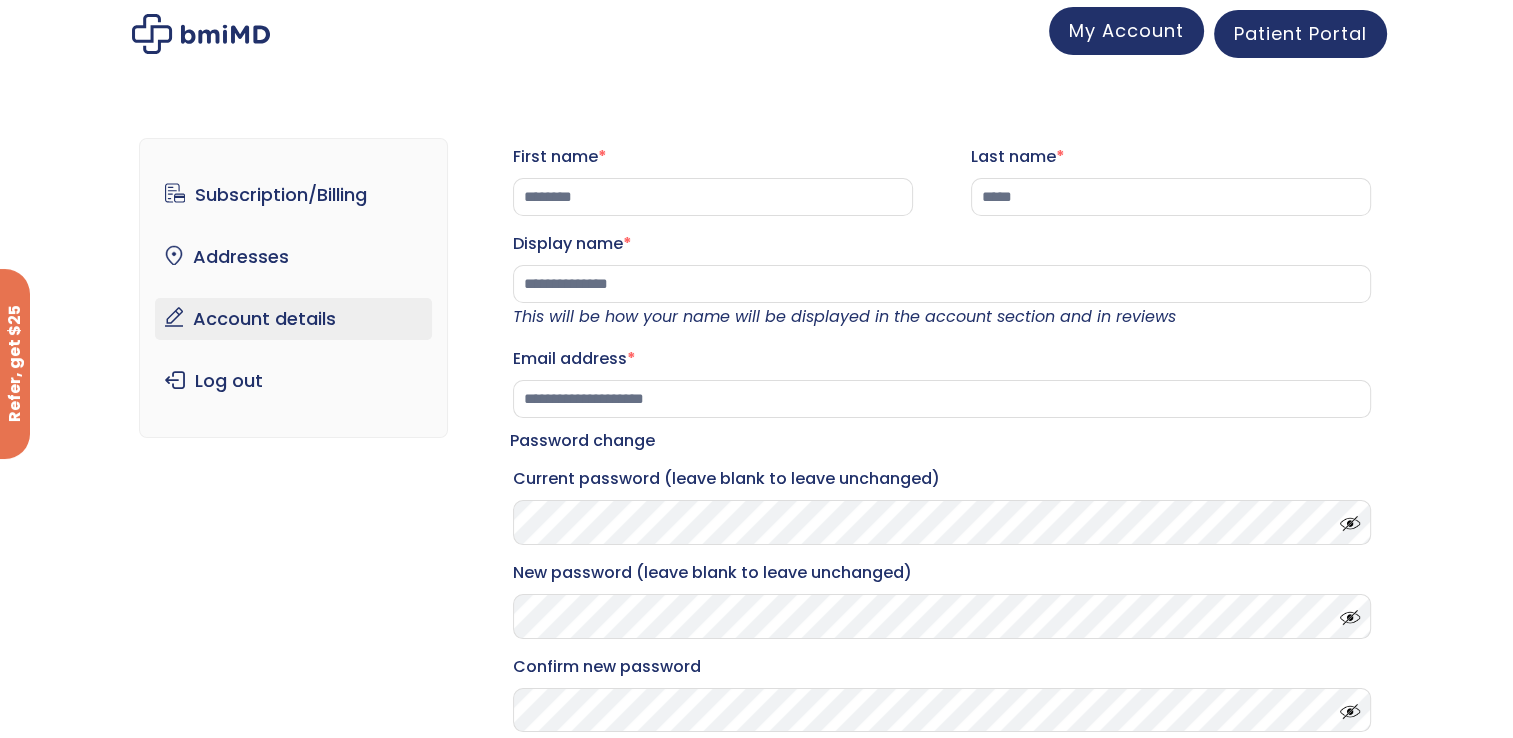 click on "My Account" at bounding box center [1126, 30] 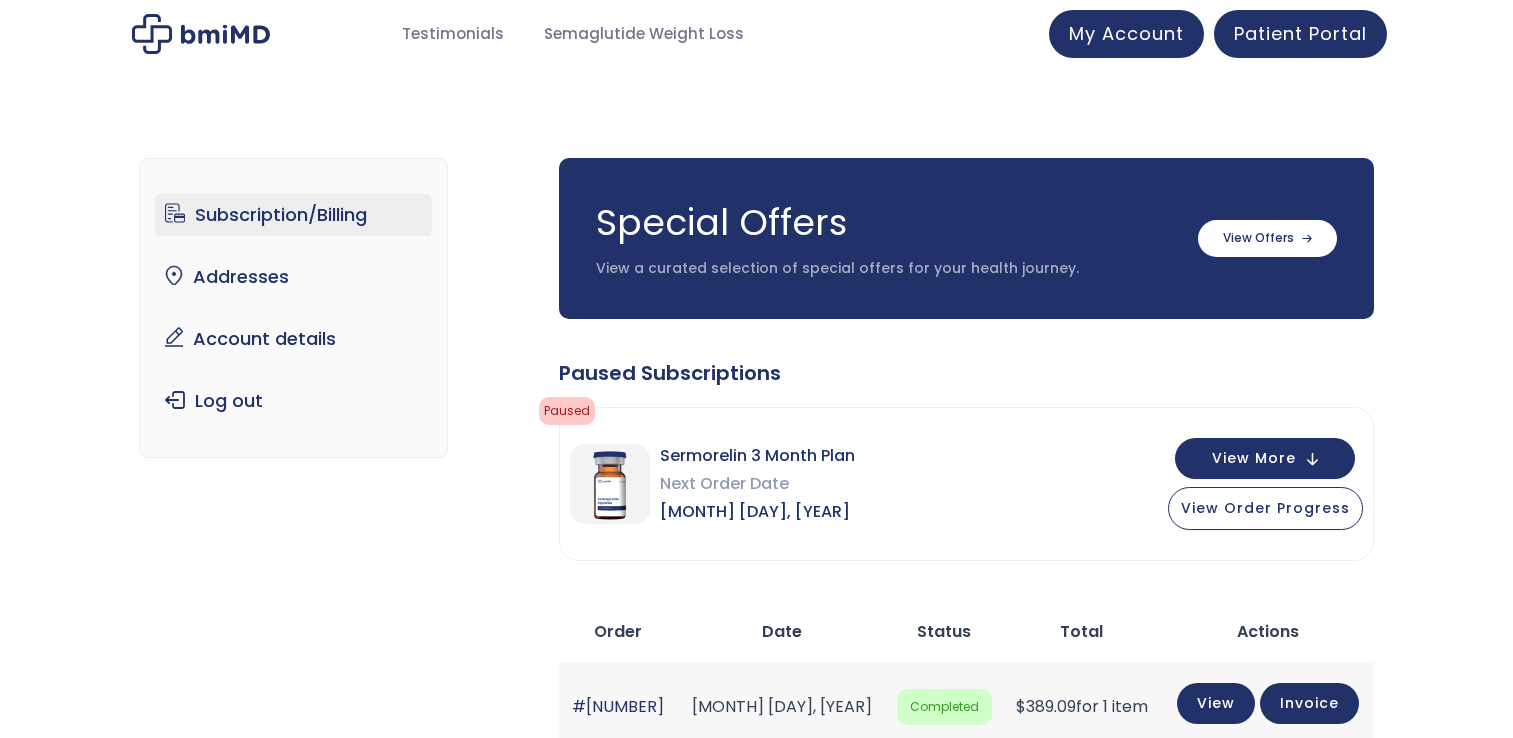 scroll, scrollTop: 0, scrollLeft: 0, axis: both 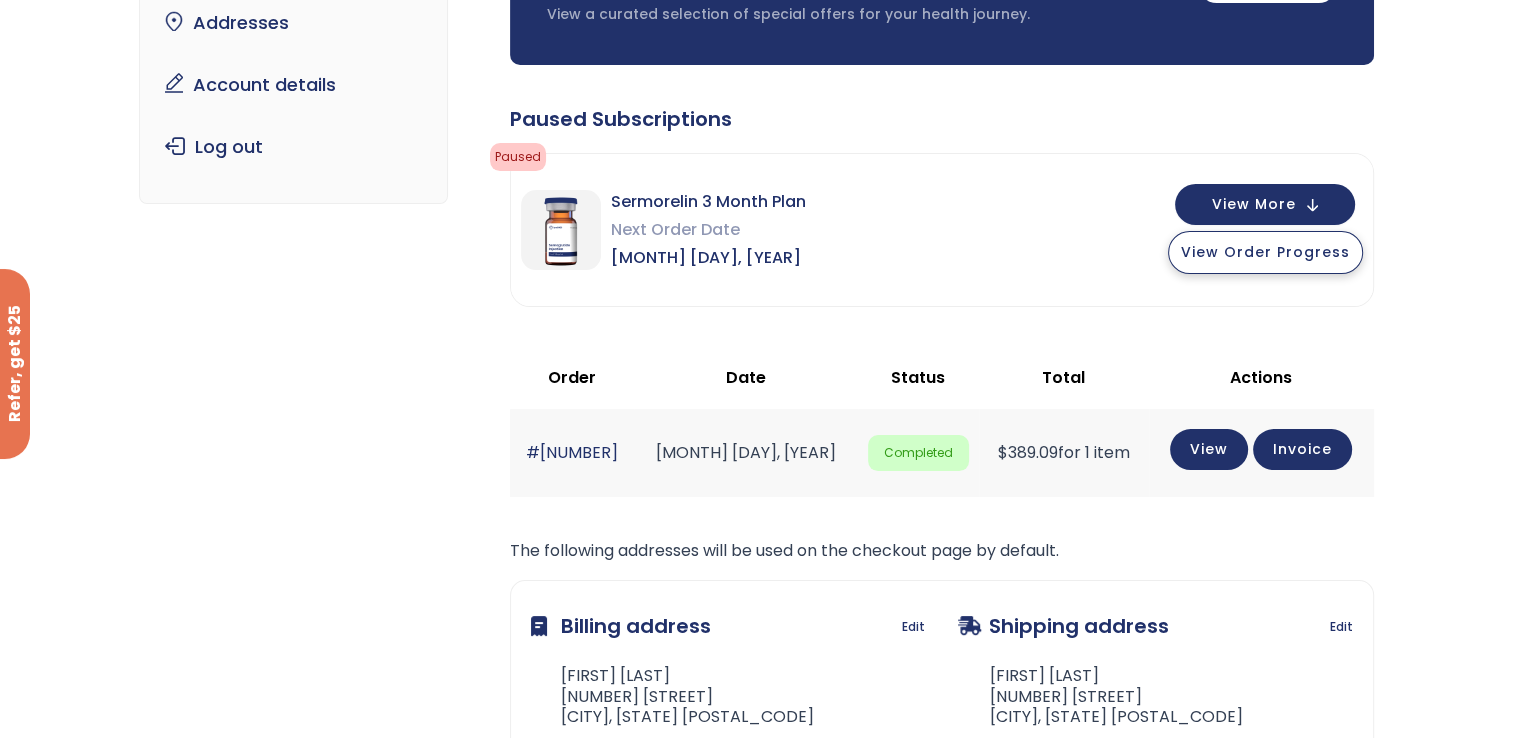 click on "View Order Progress" at bounding box center [1265, 252] 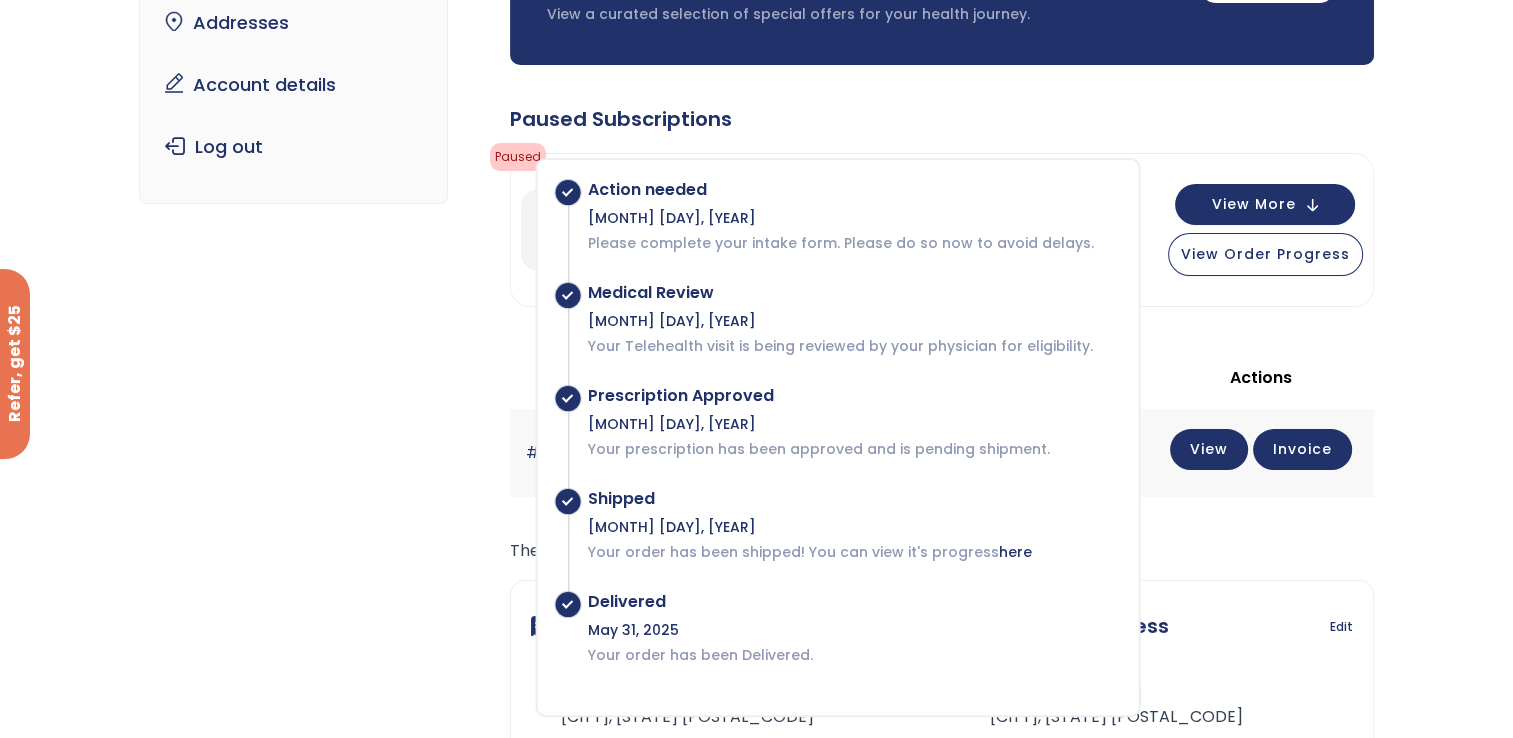 click on "Semaglutide 3 month $233/month + FREE SHIPPING" at bounding box center (756, 391) 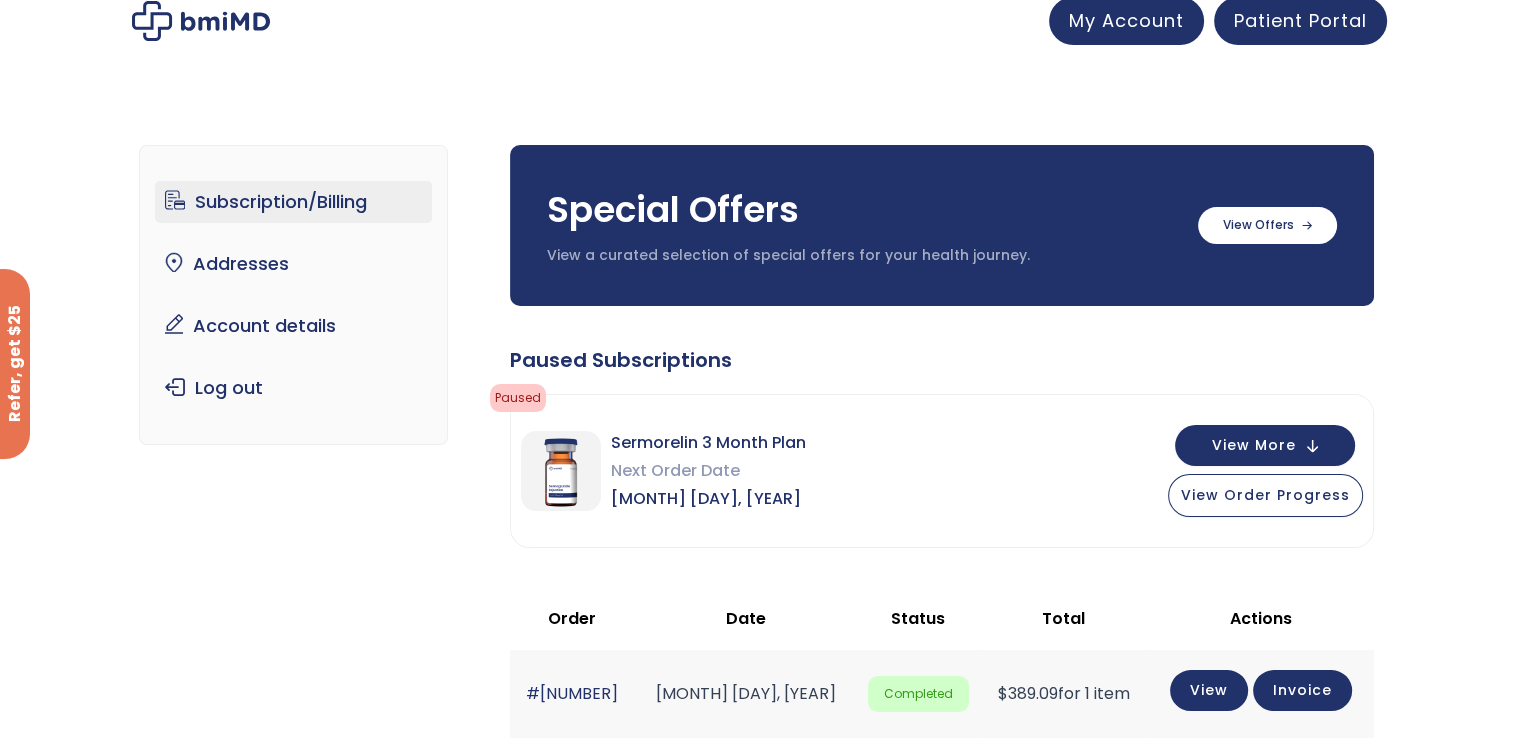scroll, scrollTop: 0, scrollLeft: 0, axis: both 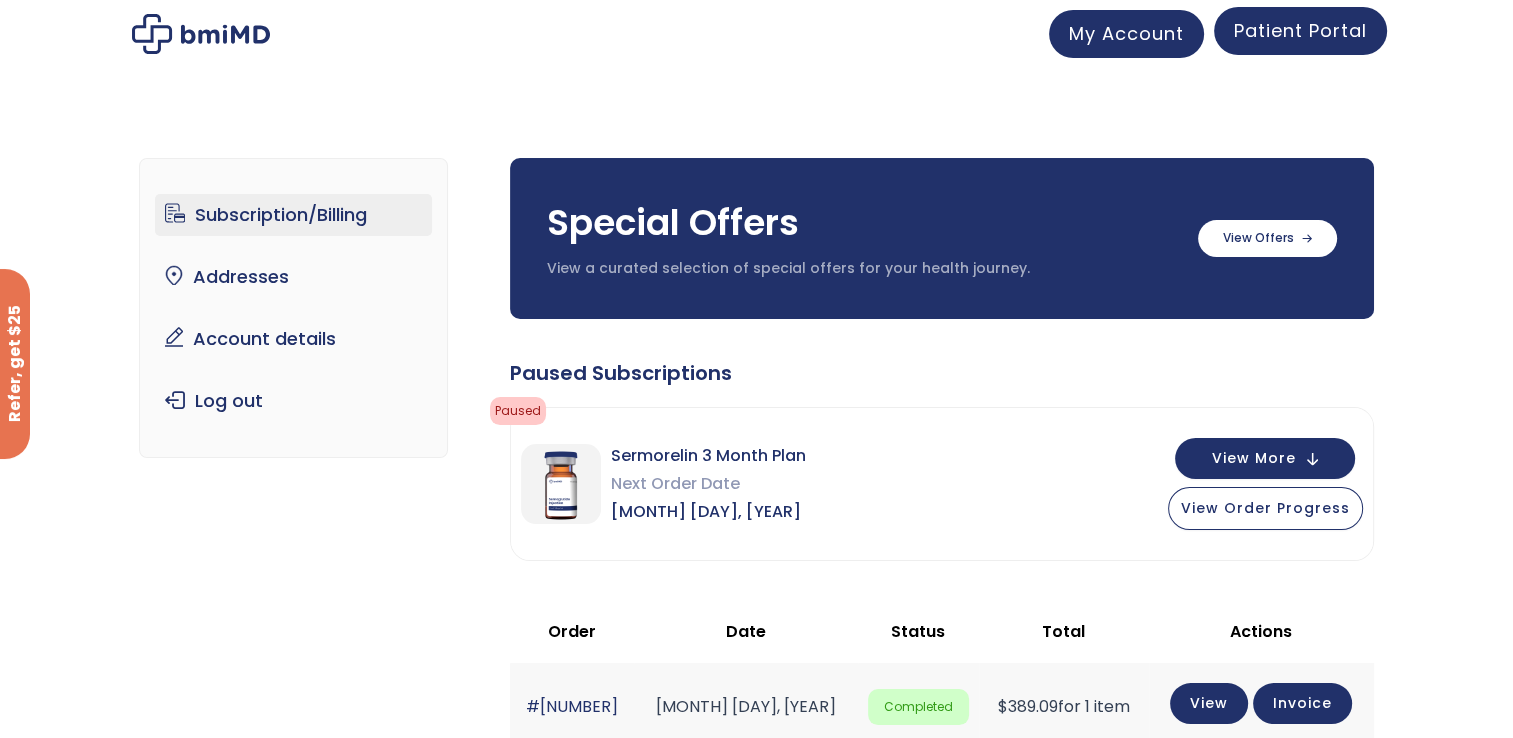 click on "Patient Portal" at bounding box center [1300, 30] 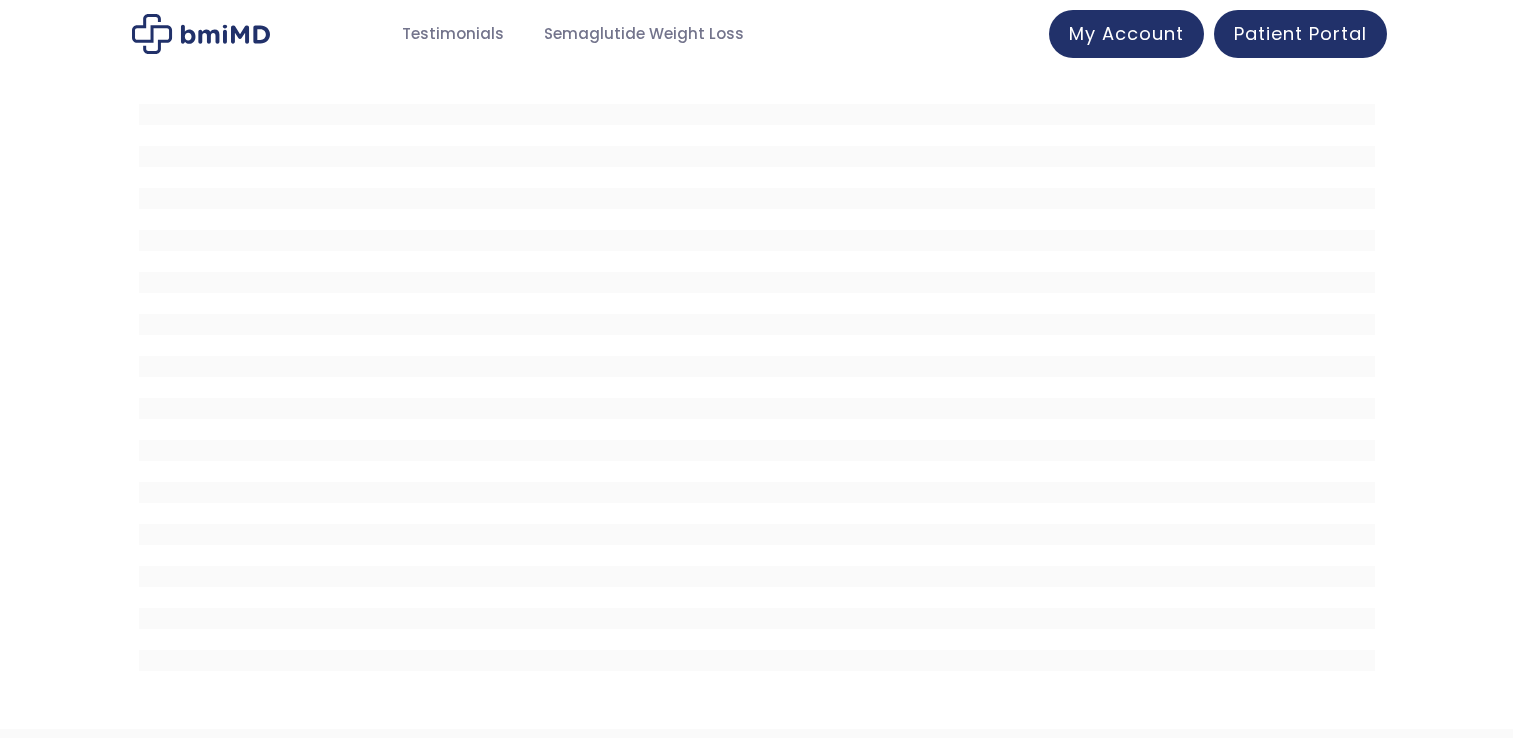 scroll, scrollTop: 0, scrollLeft: 0, axis: both 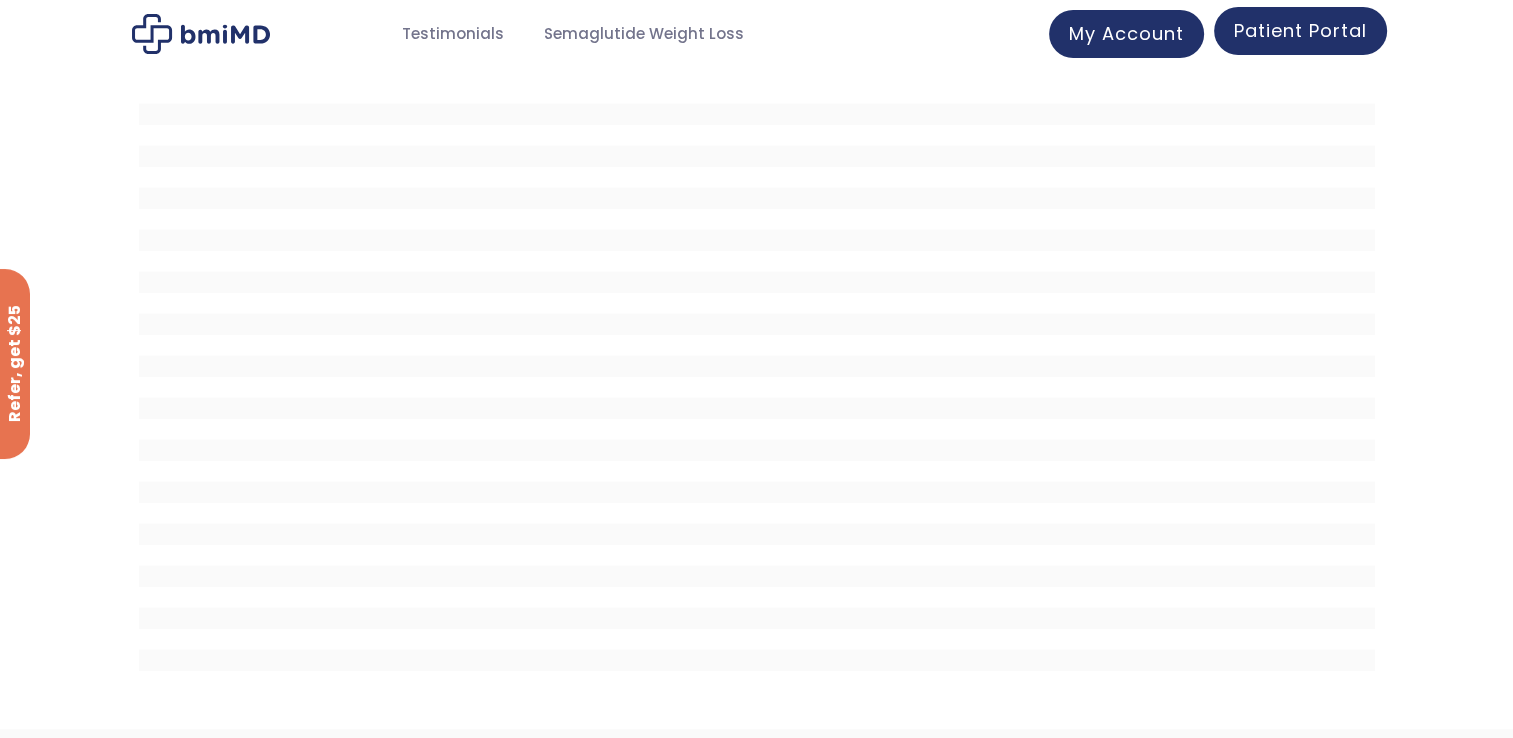 click on "Patient Portal" at bounding box center (1300, 30) 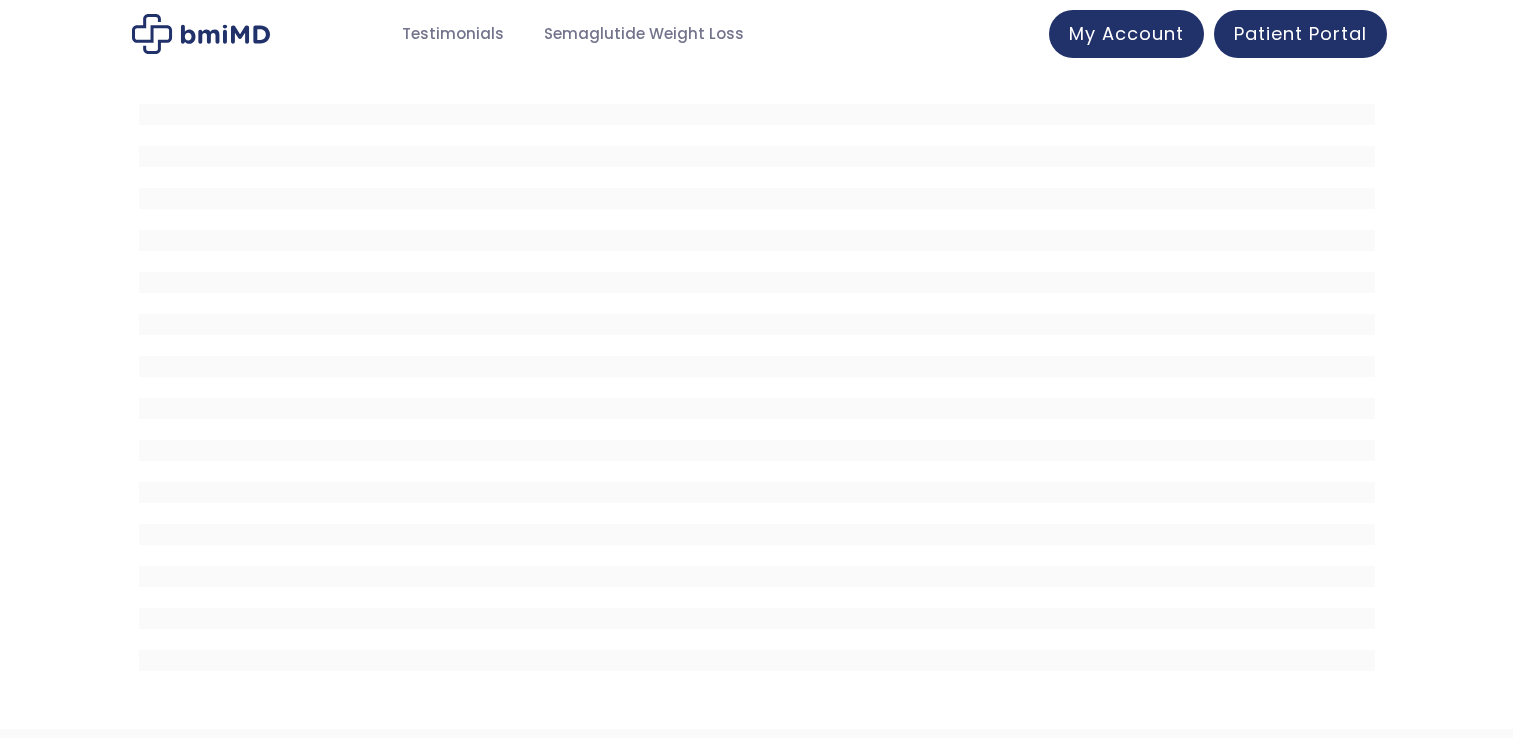 scroll, scrollTop: 0, scrollLeft: 0, axis: both 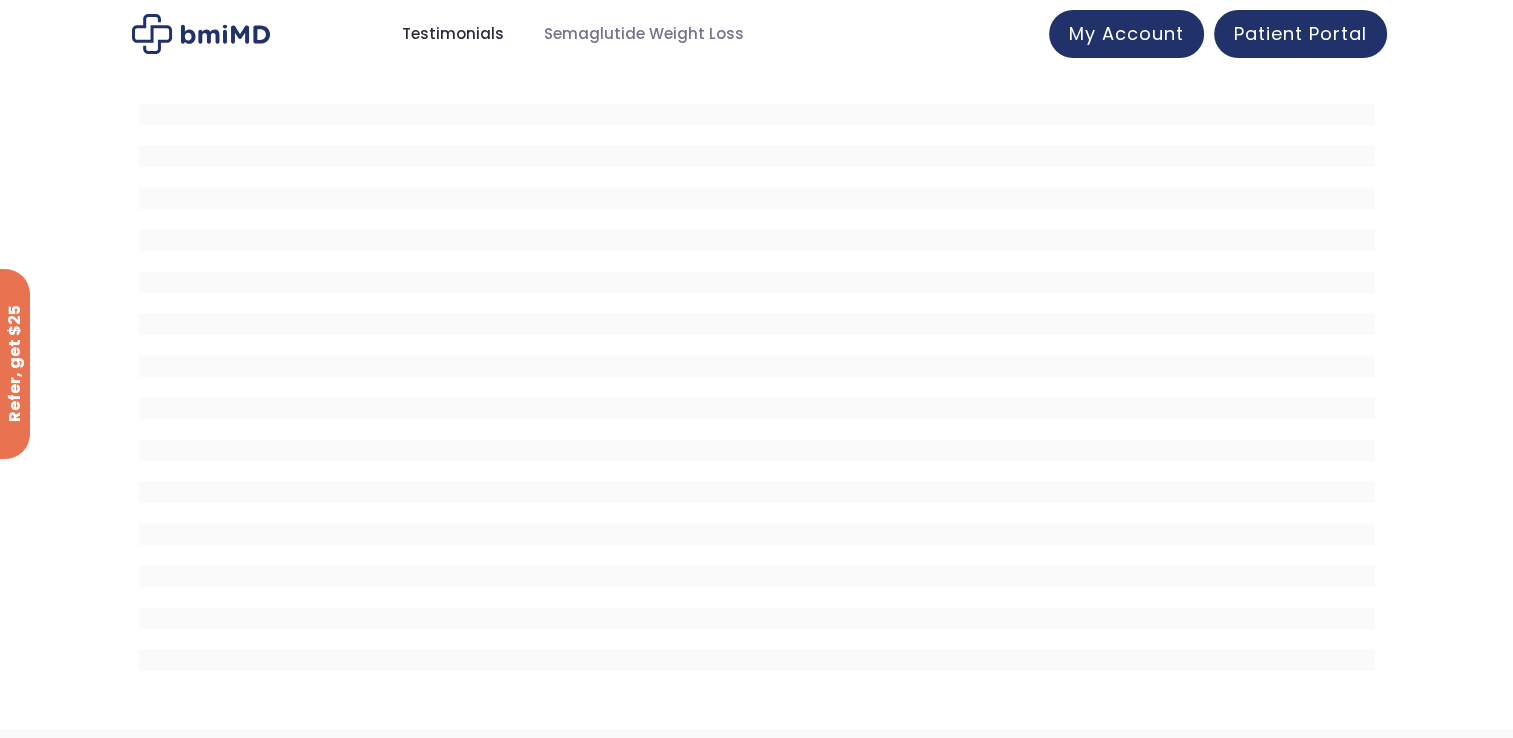 click on "Testimonials" at bounding box center [453, 34] 